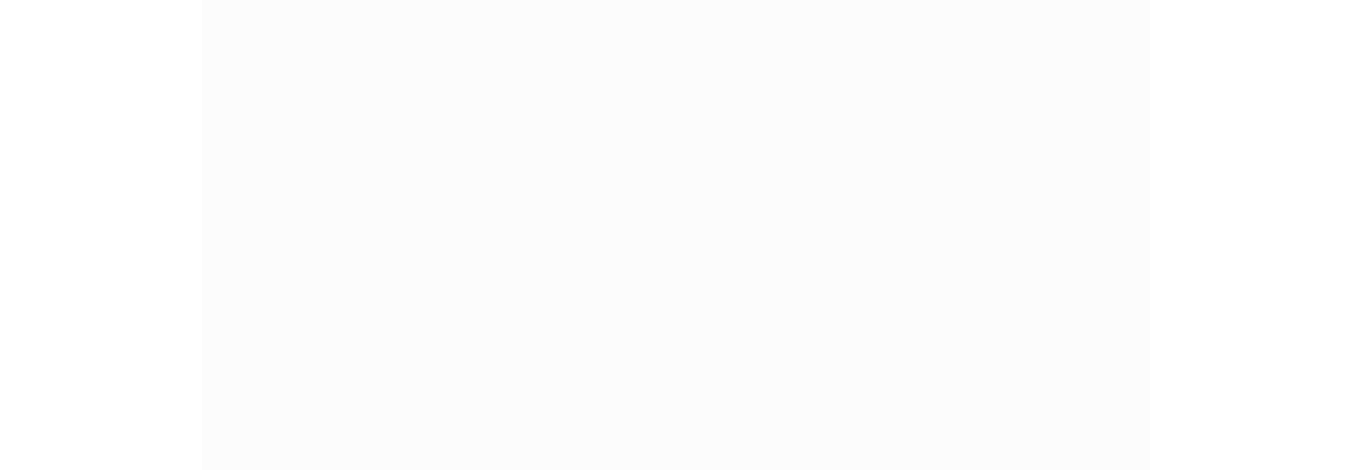 scroll, scrollTop: 0, scrollLeft: 0, axis: both 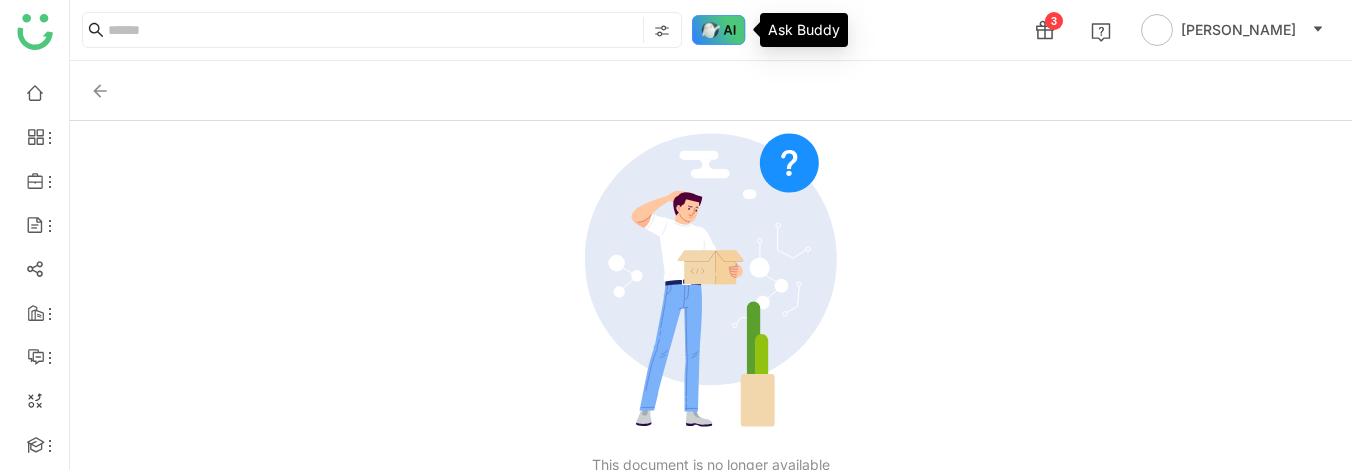 click 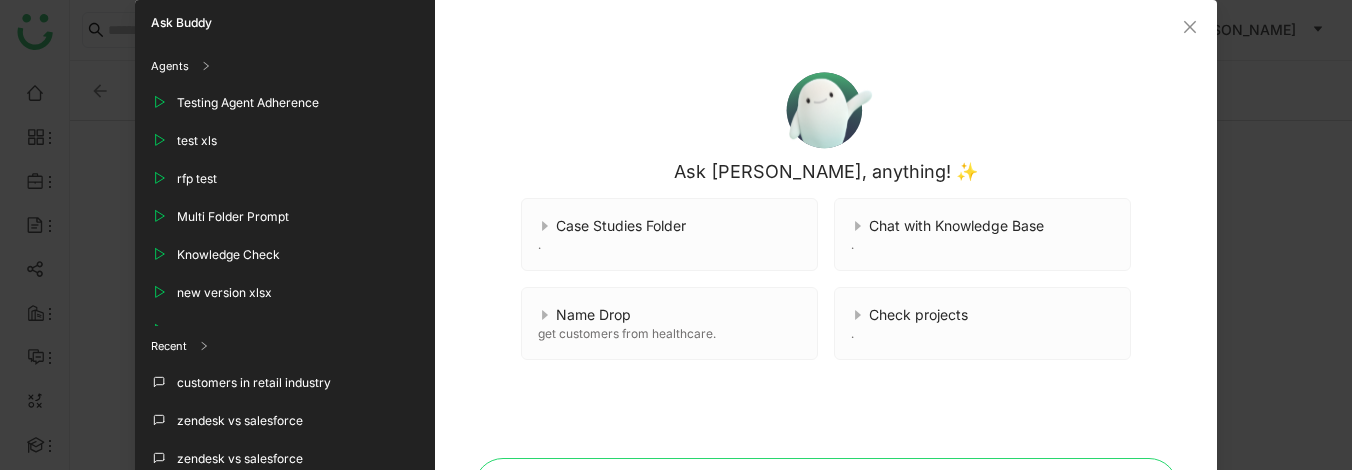 scroll, scrollTop: 99, scrollLeft: 0, axis: vertical 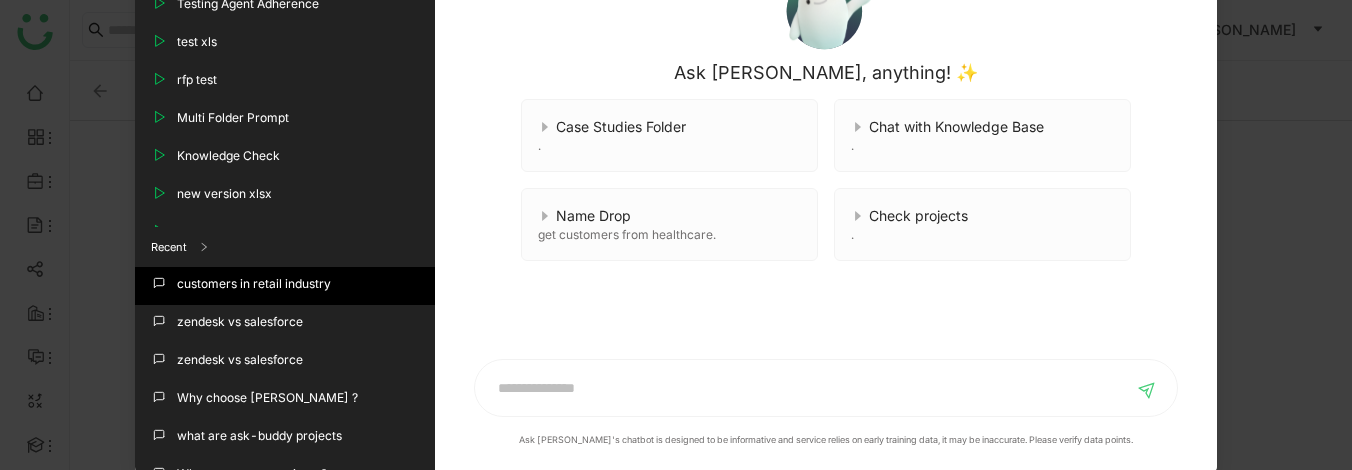 click on "customers in retail industry" at bounding box center (254, 284) 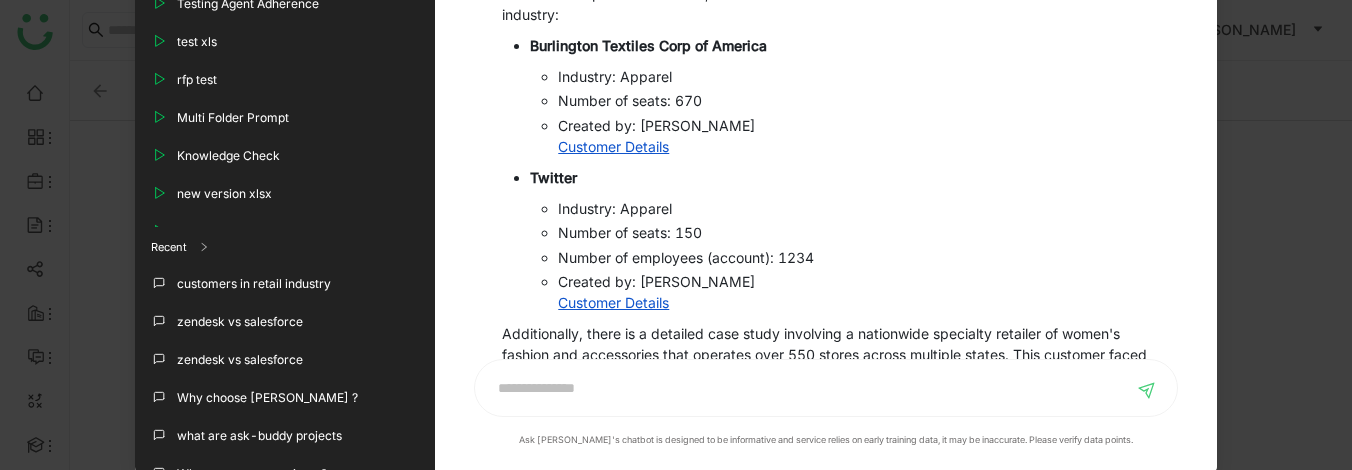 scroll, scrollTop: 0, scrollLeft: 0, axis: both 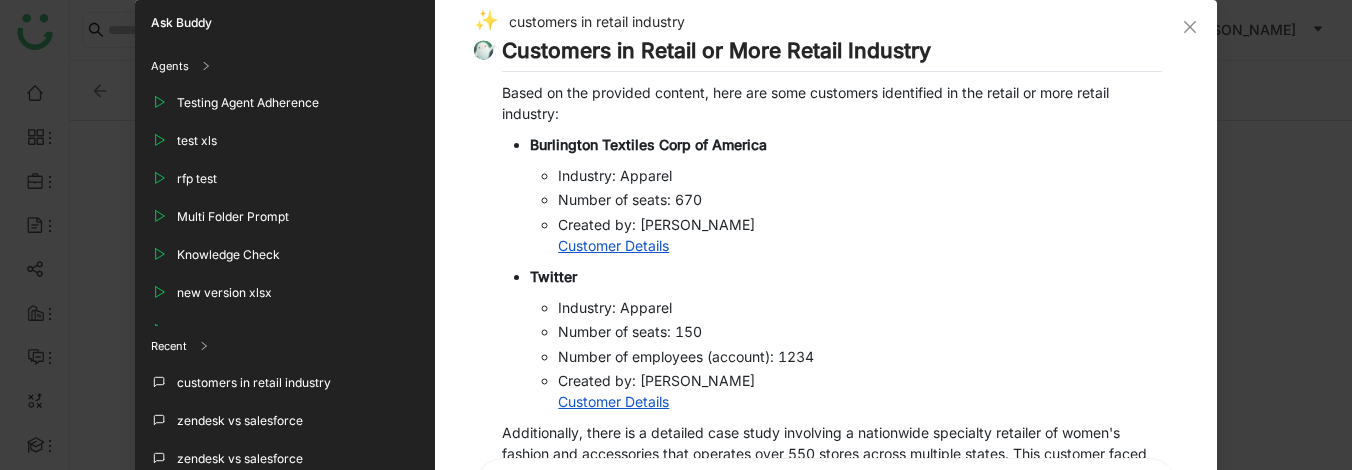 click on "customers in retail industry" at bounding box center [817, 24] 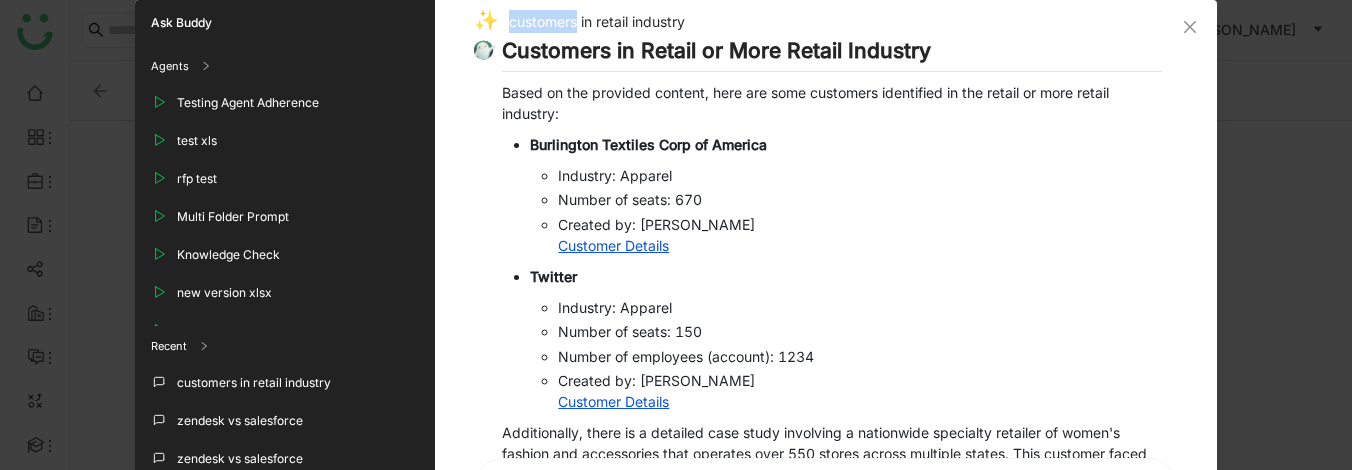 click on "customers in retail industry" at bounding box center [817, 24] 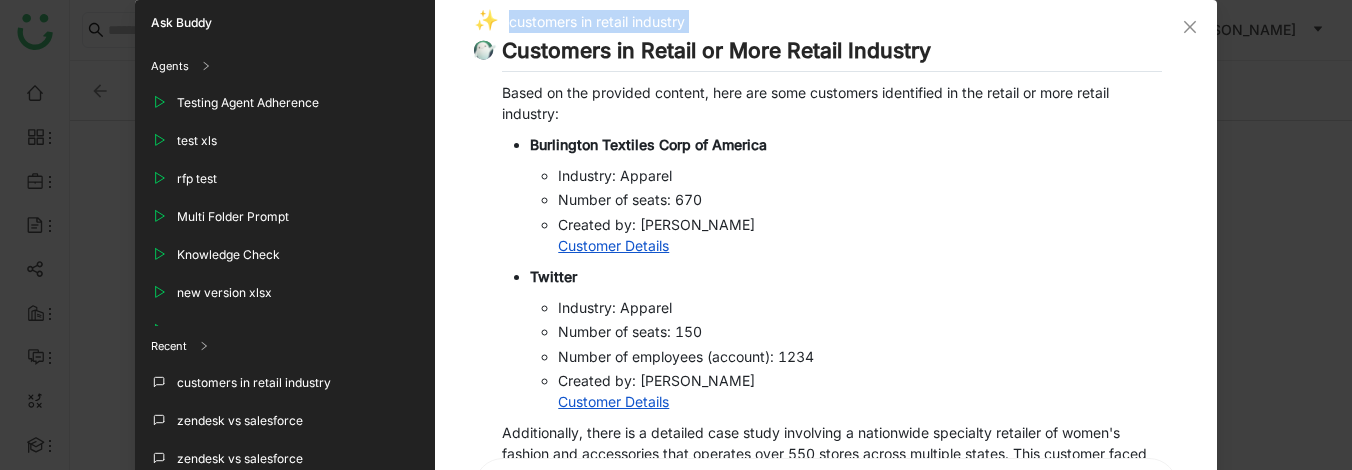 copy on "customers in retail industry" 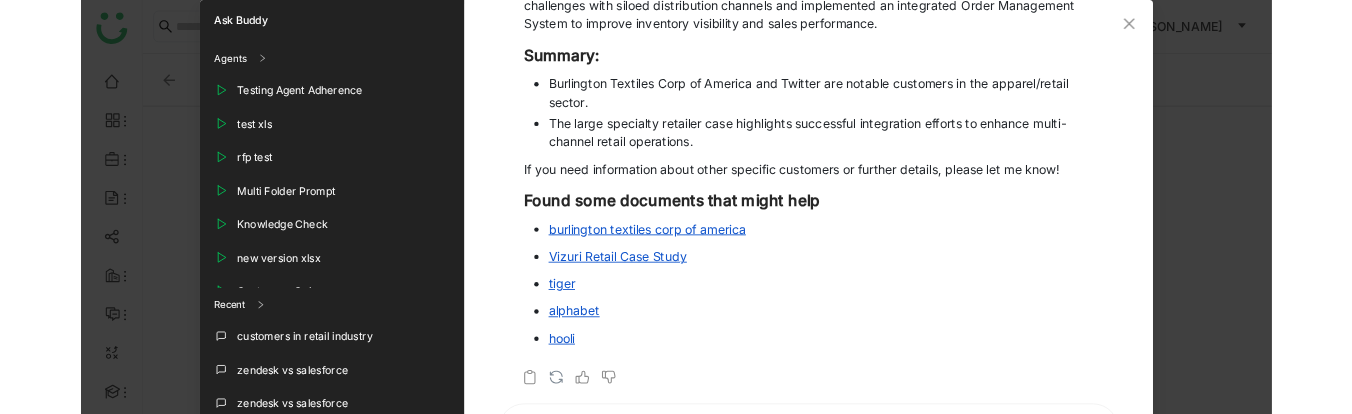 scroll, scrollTop: 99, scrollLeft: 0, axis: vertical 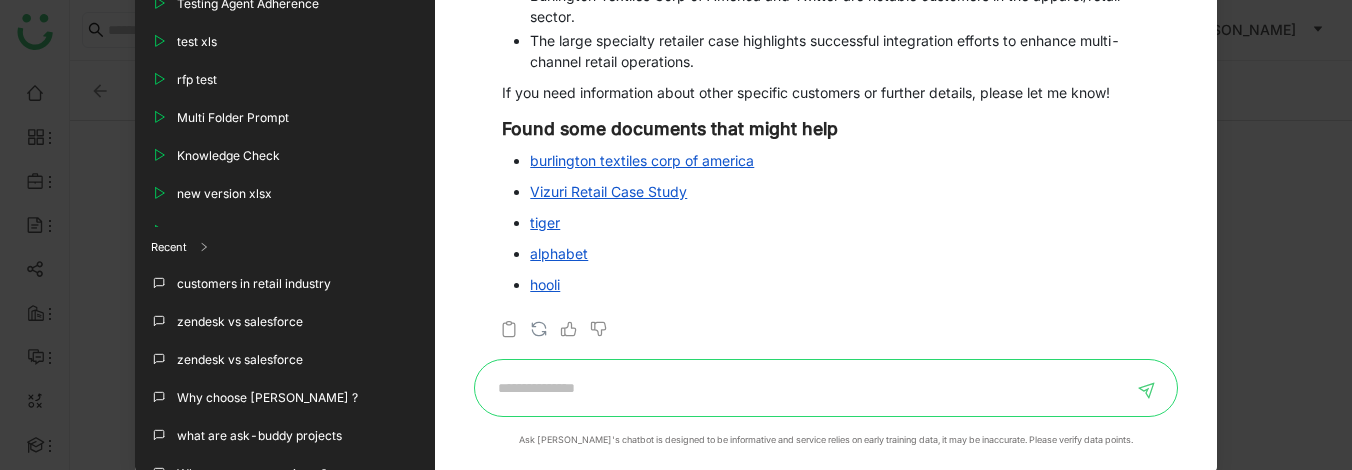 click at bounding box center [810, 388] 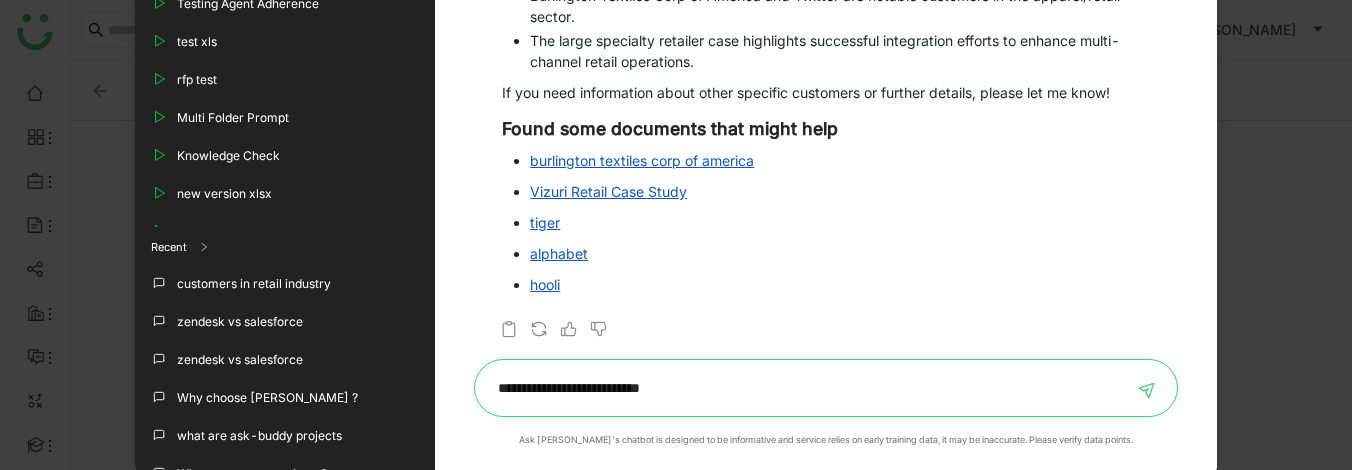 click on "**********" at bounding box center (810, 388) 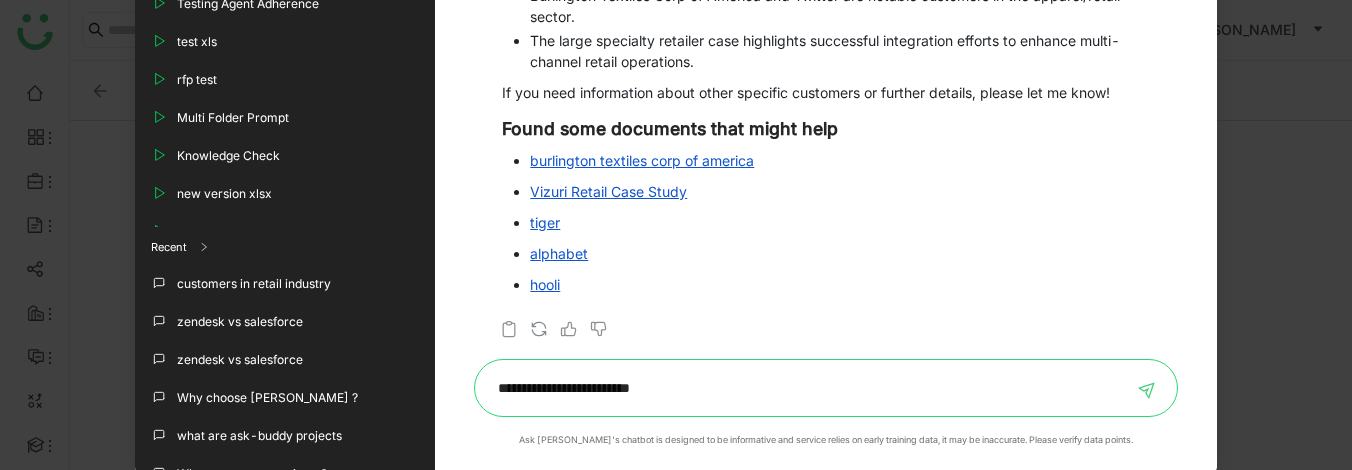 type on "**********" 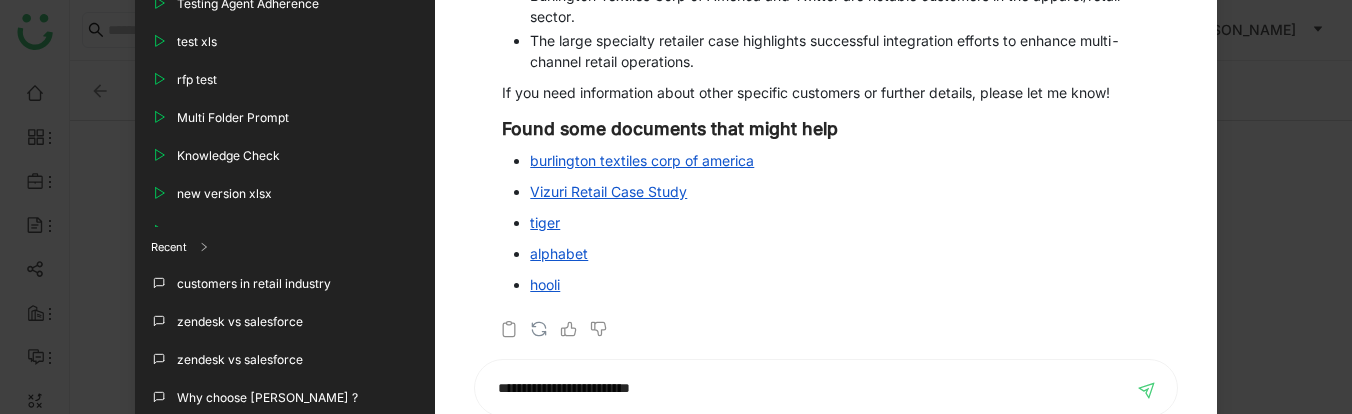 type 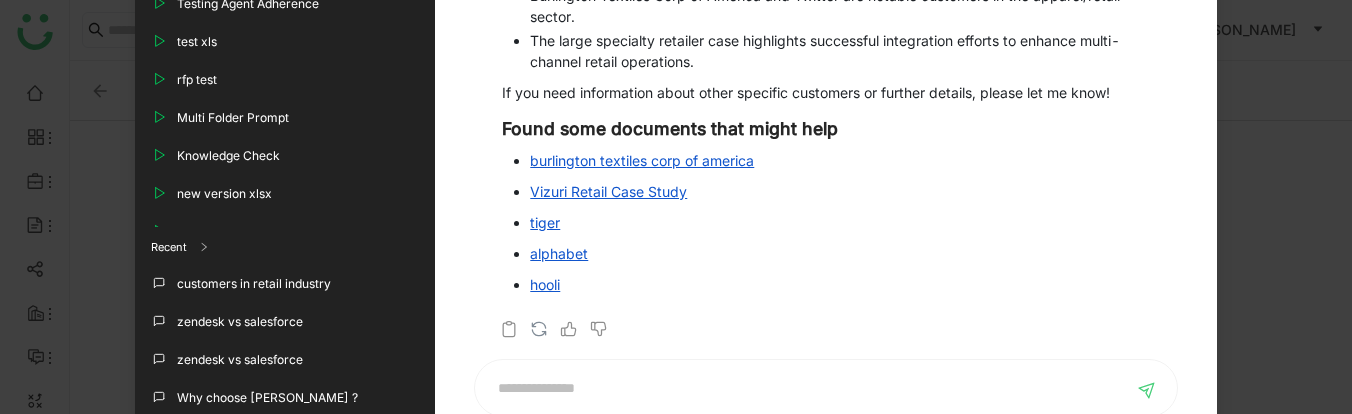 scroll, scrollTop: 539, scrollLeft: 0, axis: vertical 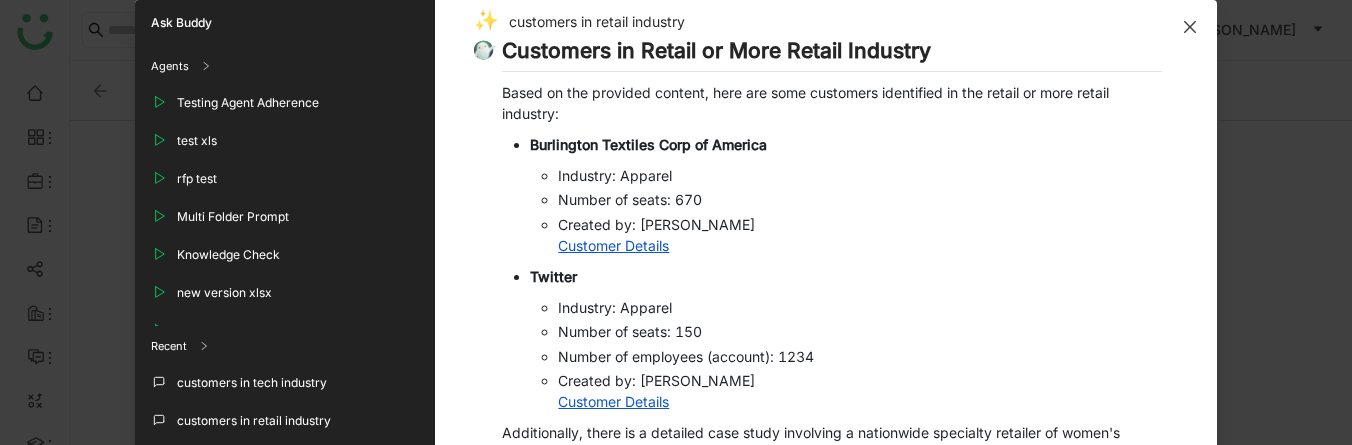 click at bounding box center [1190, 27] 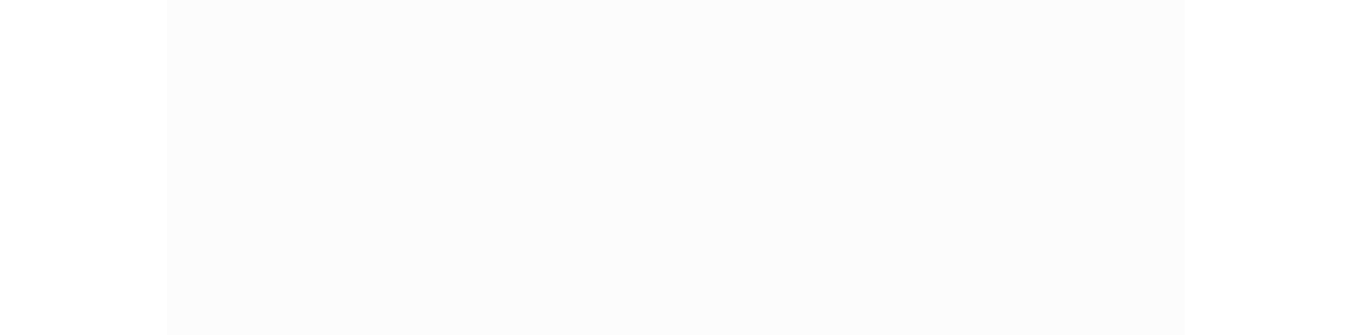 scroll, scrollTop: 0, scrollLeft: 0, axis: both 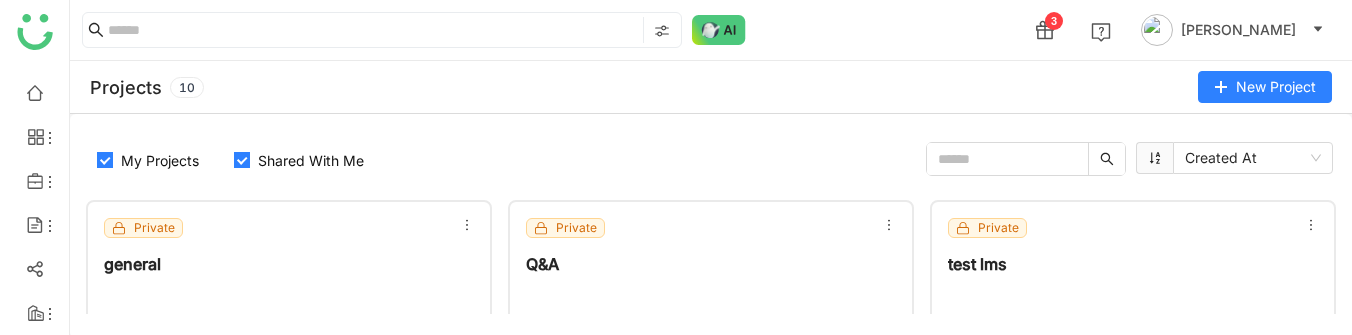 click on "general" 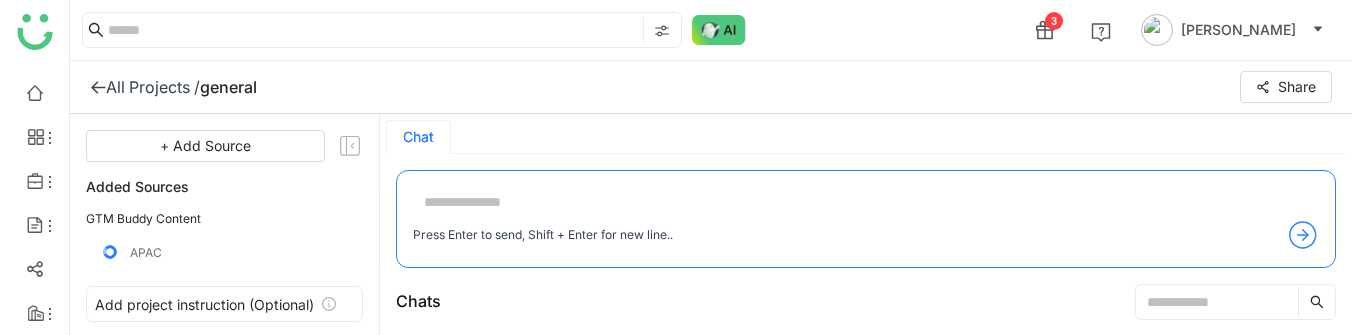 click at bounding box center (866, 203) 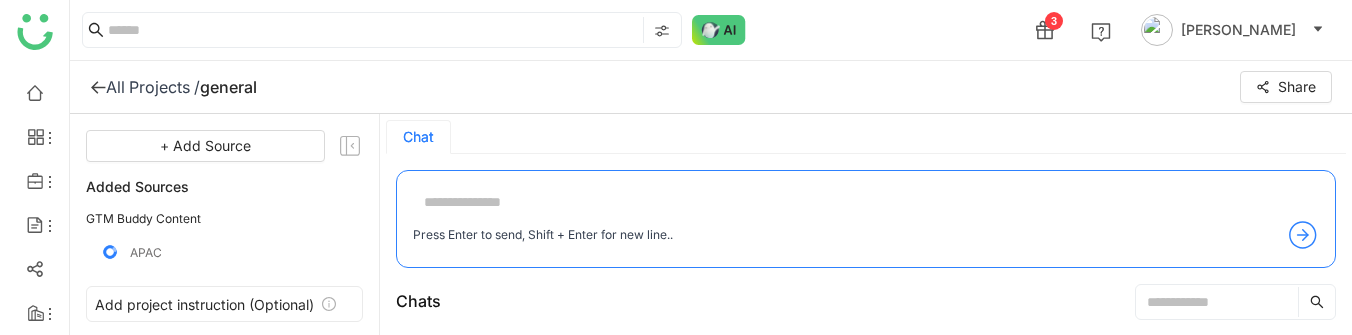 click at bounding box center [866, 203] 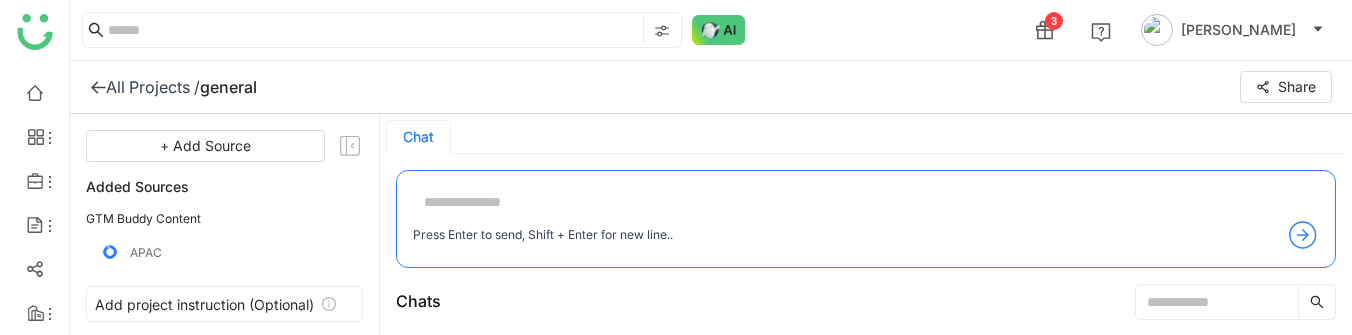 paste on "**********" 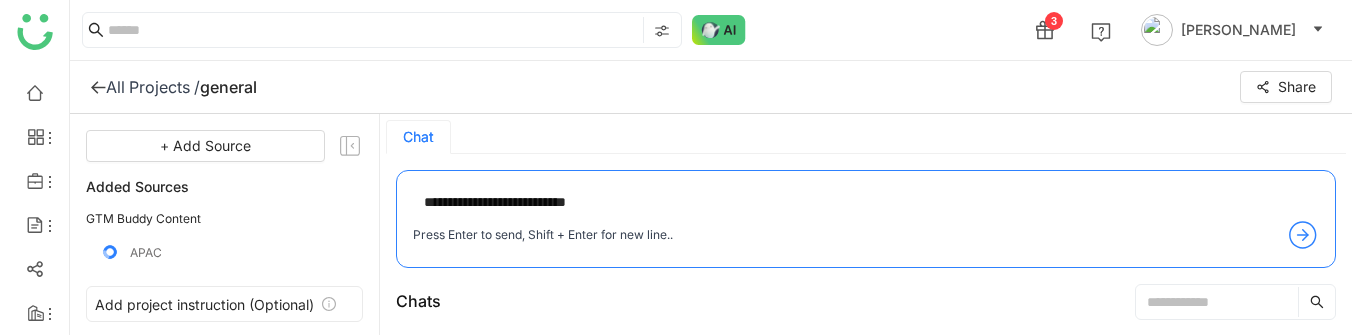 type on "**********" 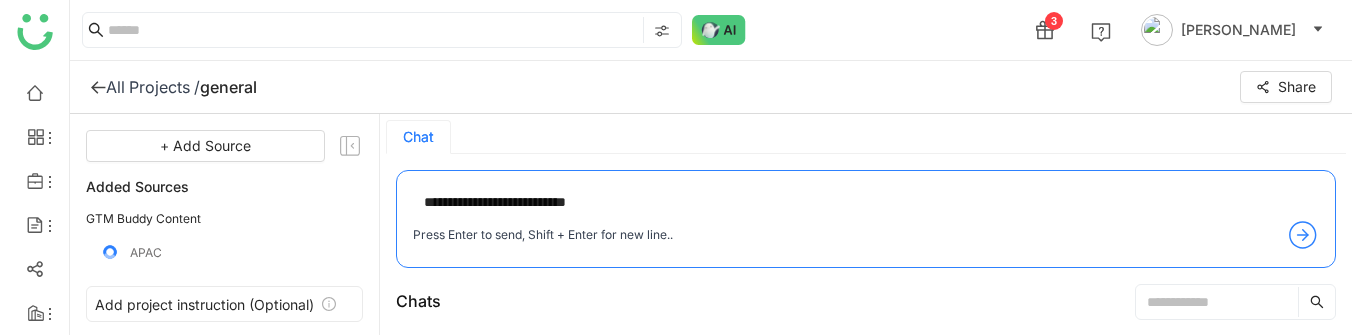 click on "**********" at bounding box center [866, 203] 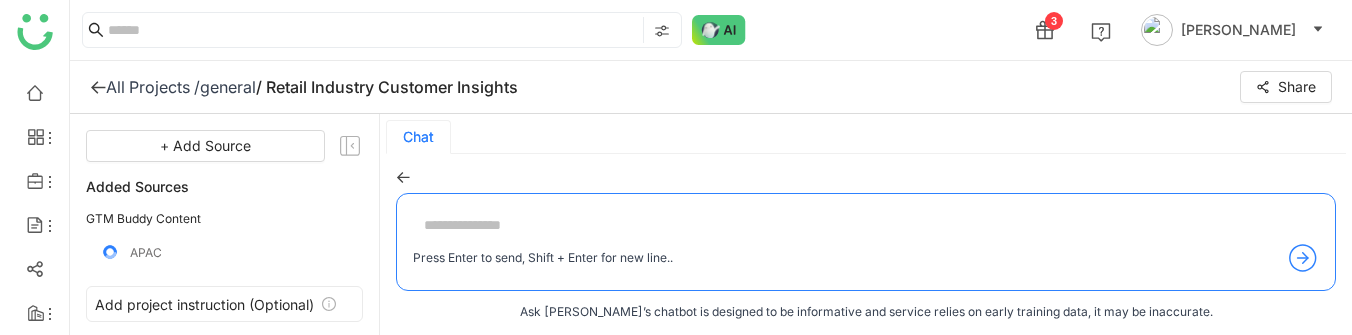 scroll, scrollTop: 428, scrollLeft: 0, axis: vertical 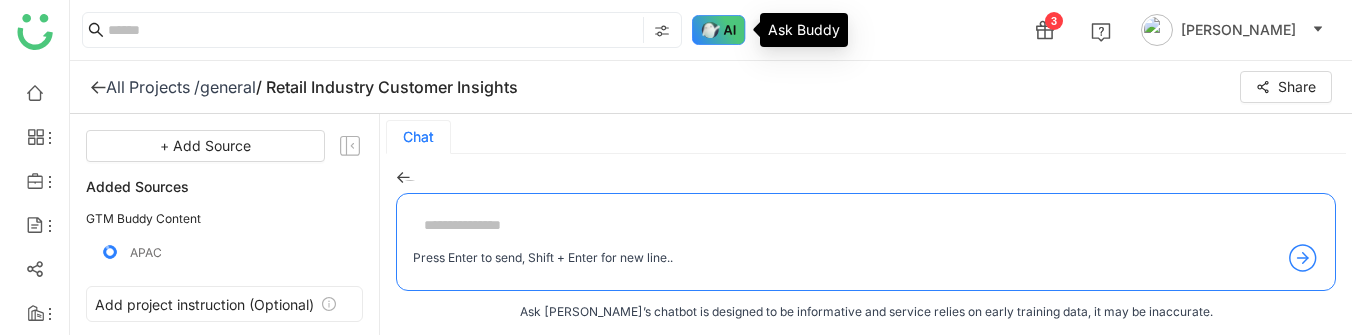 click 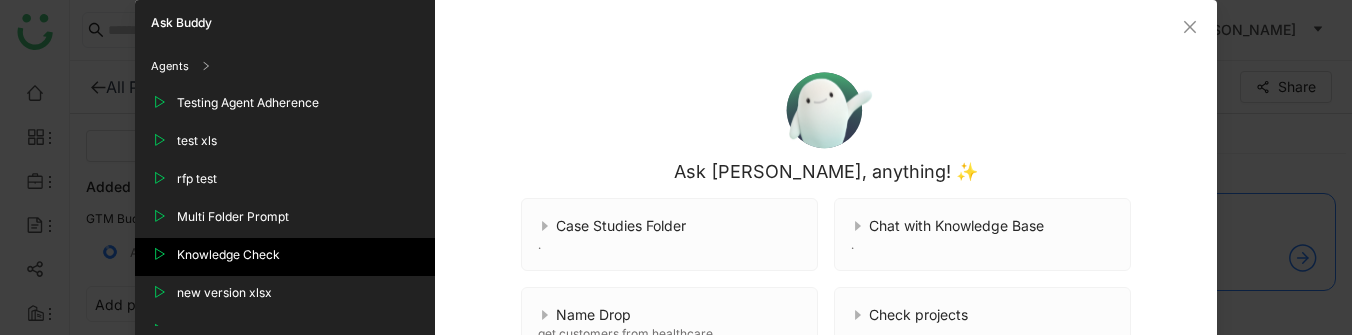 scroll, scrollTop: 234, scrollLeft: 0, axis: vertical 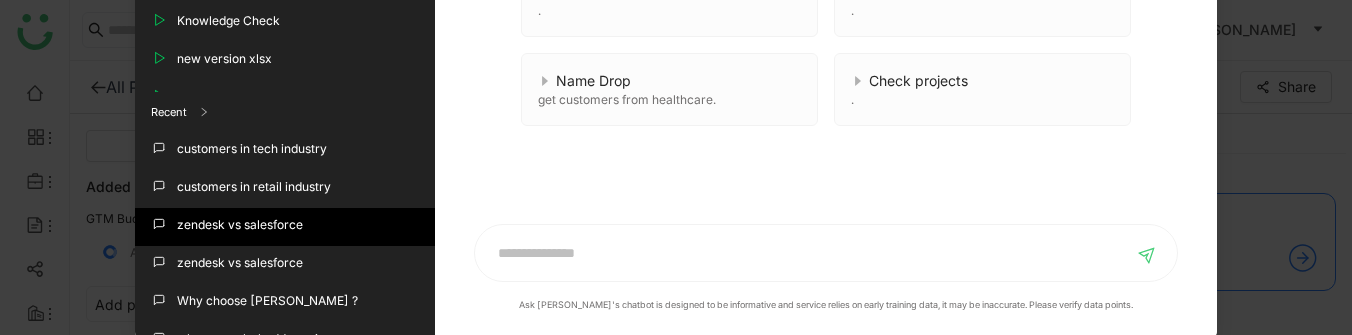 click on "zendesk vs salesforce" at bounding box center (240, 225) 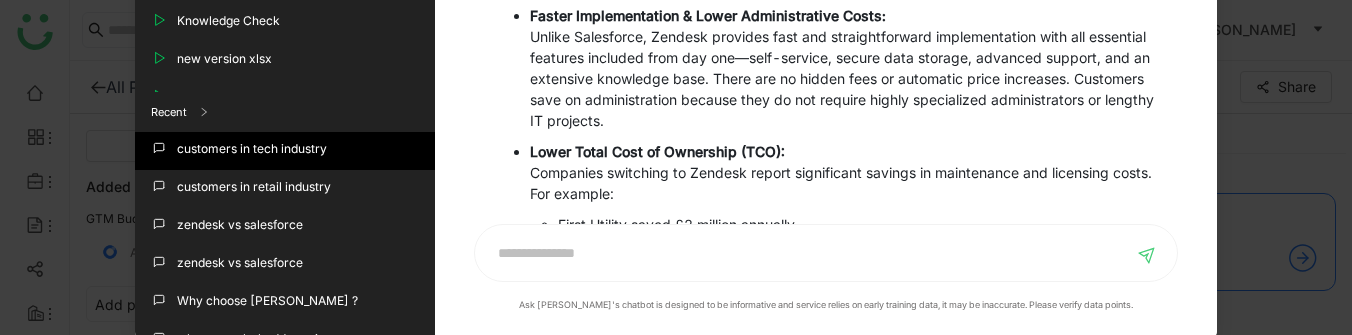 click on "customers in tech industry" at bounding box center (252, 149) 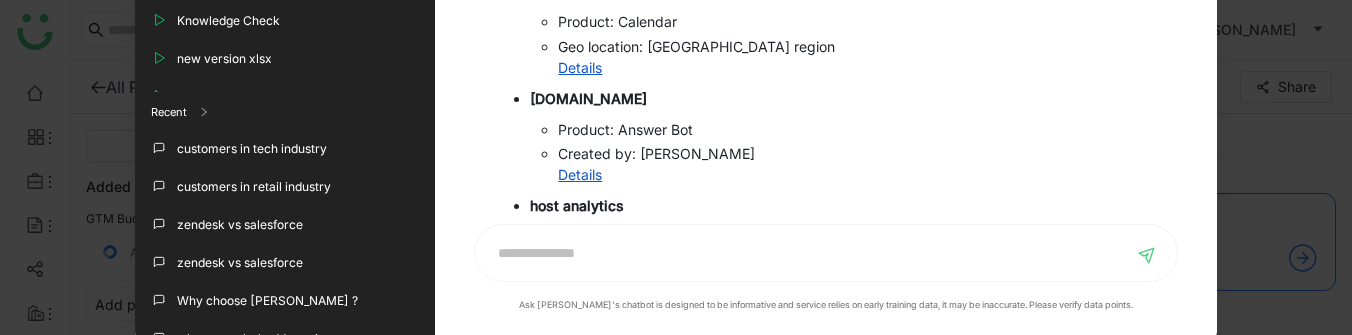 scroll, scrollTop: 632, scrollLeft: 0, axis: vertical 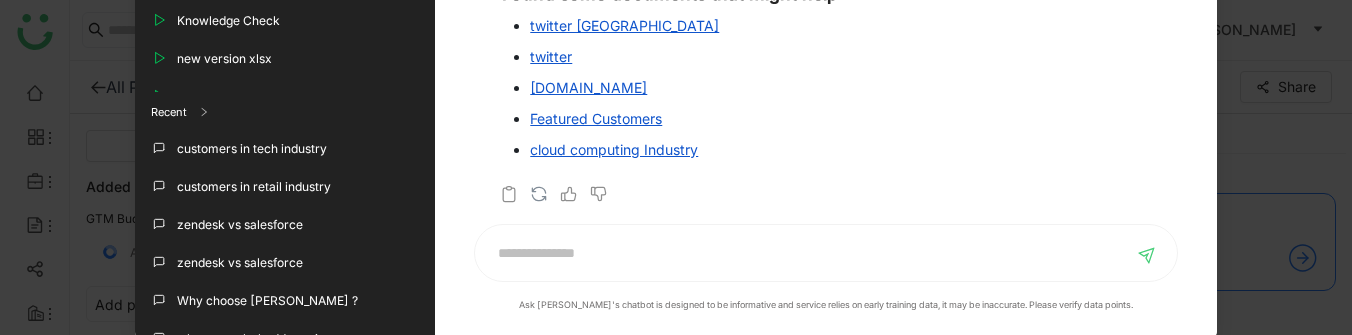 click on "customers in tech industry Customers in the Technology Industry
Here are some customers belonging to the technology industry:
sforce
Product: Dialer
Created by: Chandramani Tiwary Details
slack
Product: Answer Bot
Created by: Chandramani Tiwary Details
facebook usa
Number of employees: 6000
Created by: Chandramani Tiwary Details
snowflake
Product: Calendar
Geo location: APAC region   Details
mediumdesk.com
Product: Answer Bot
Created by: Chandramani Tiwary   Details
host analytics
Products used include calendar, callerdna, conversationai, dialer, guided selling.
Billing country includes North America (Canada)
Seats count is about 300    Details
These customers represent a range of products and services within the tech industry.
If you need more specific information or additional details on any customer, please let me know!
Found some documents that might help
twitter india
twitter
mediumdesk.com" at bounding box center (817, -321) 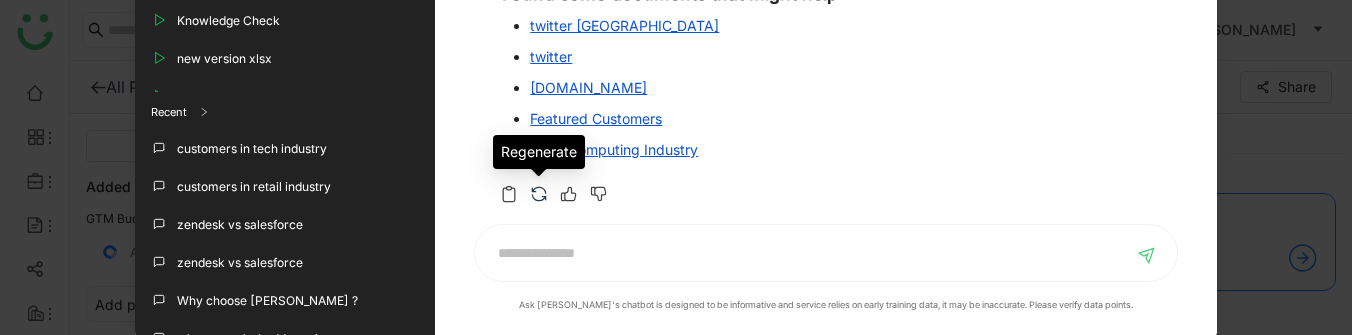 click at bounding box center (539, 194) 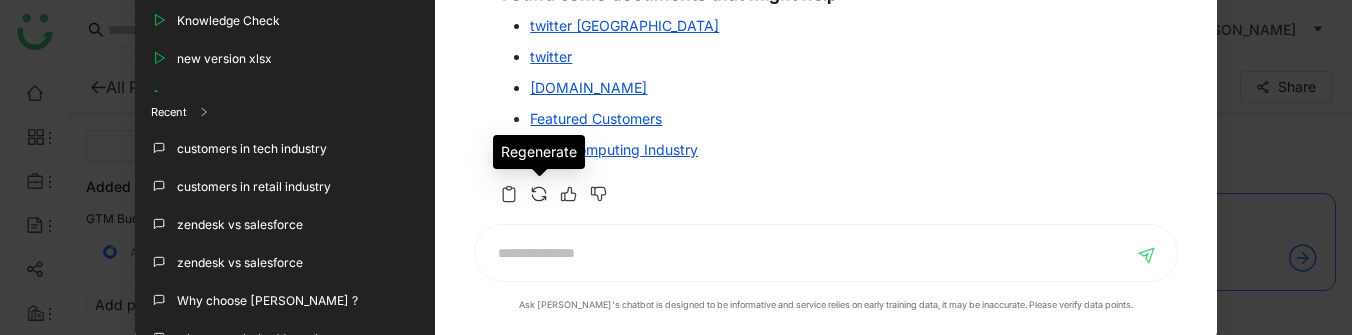 scroll, scrollTop: 0, scrollLeft: 0, axis: both 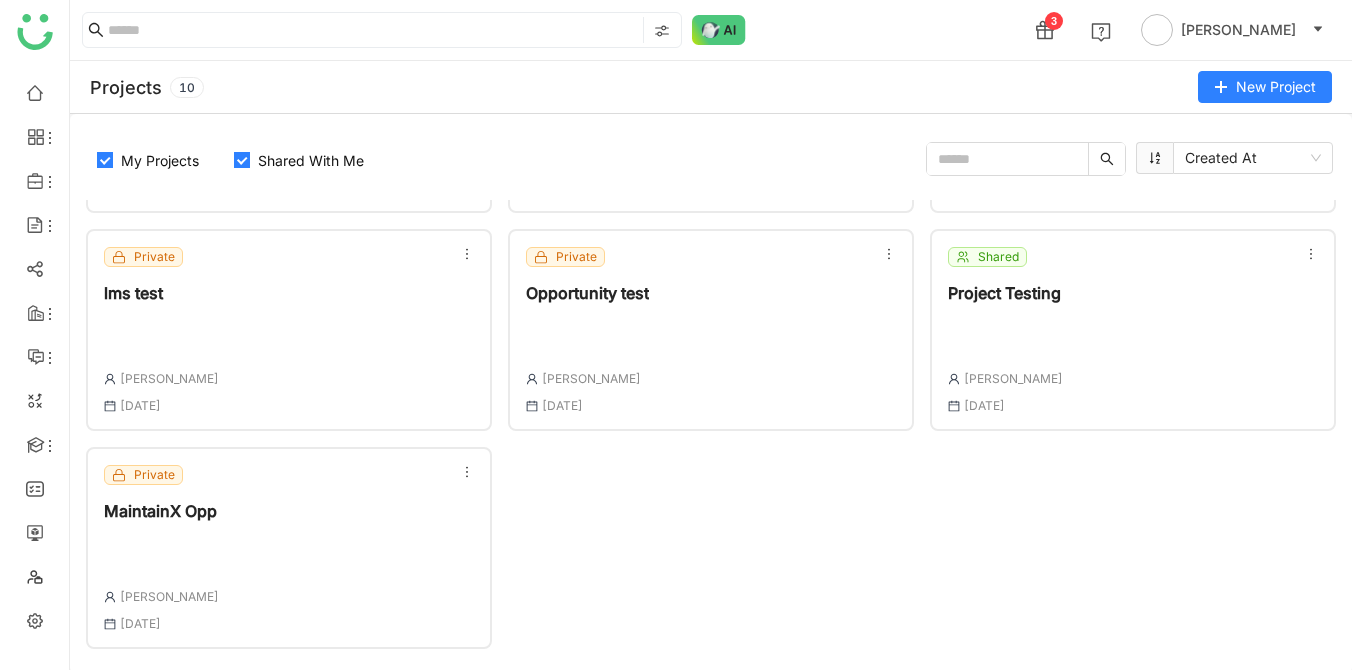 click on "MaintainX Opp" 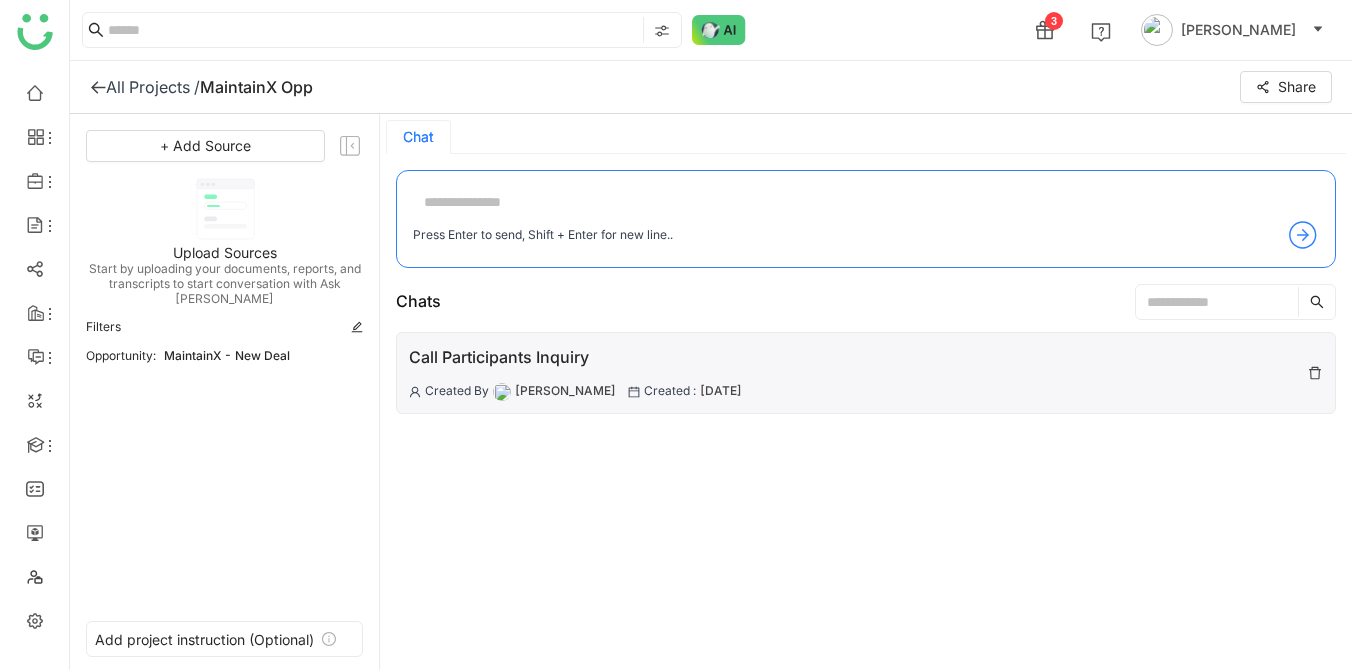 click on "Call Participants Inquiry" at bounding box center (575, 357) 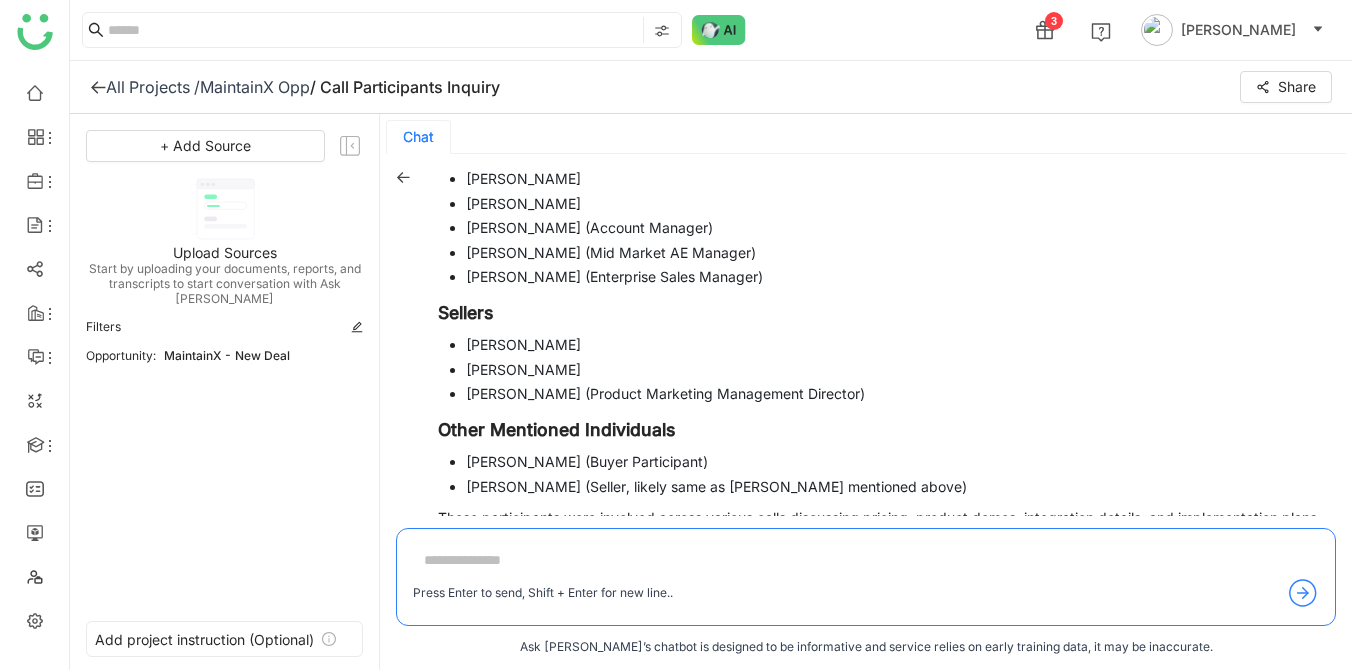 scroll, scrollTop: 177, scrollLeft: 0, axis: vertical 